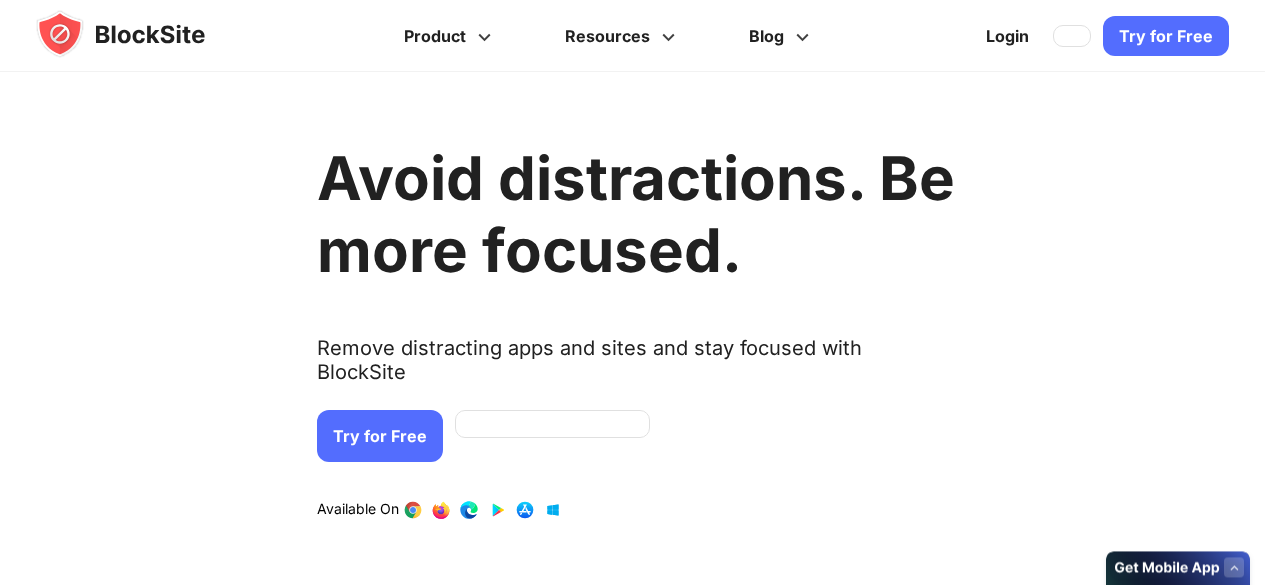 scroll, scrollTop: 800, scrollLeft: 0, axis: vertical 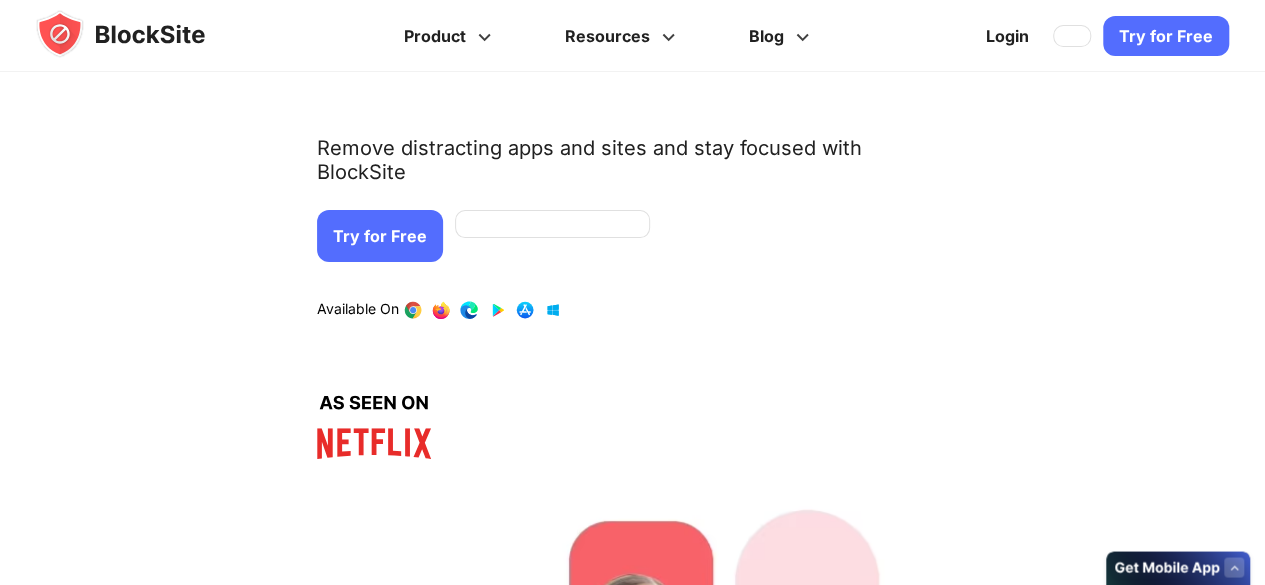 click on "Try for Free" at bounding box center [1166, 36] 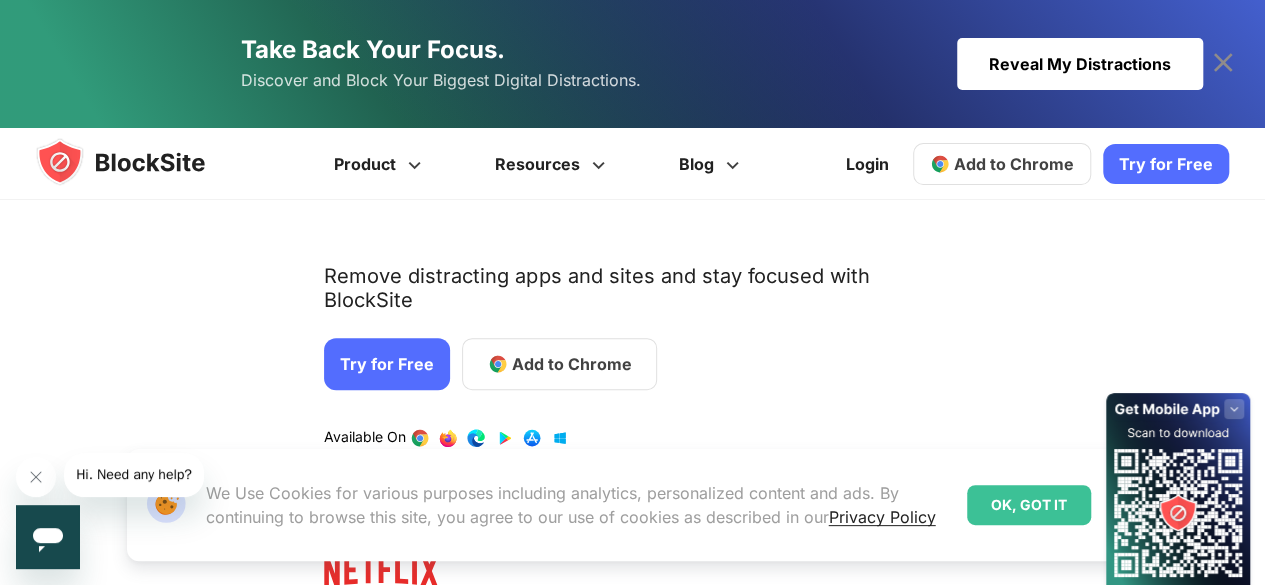 scroll, scrollTop: 0, scrollLeft: 0, axis: both 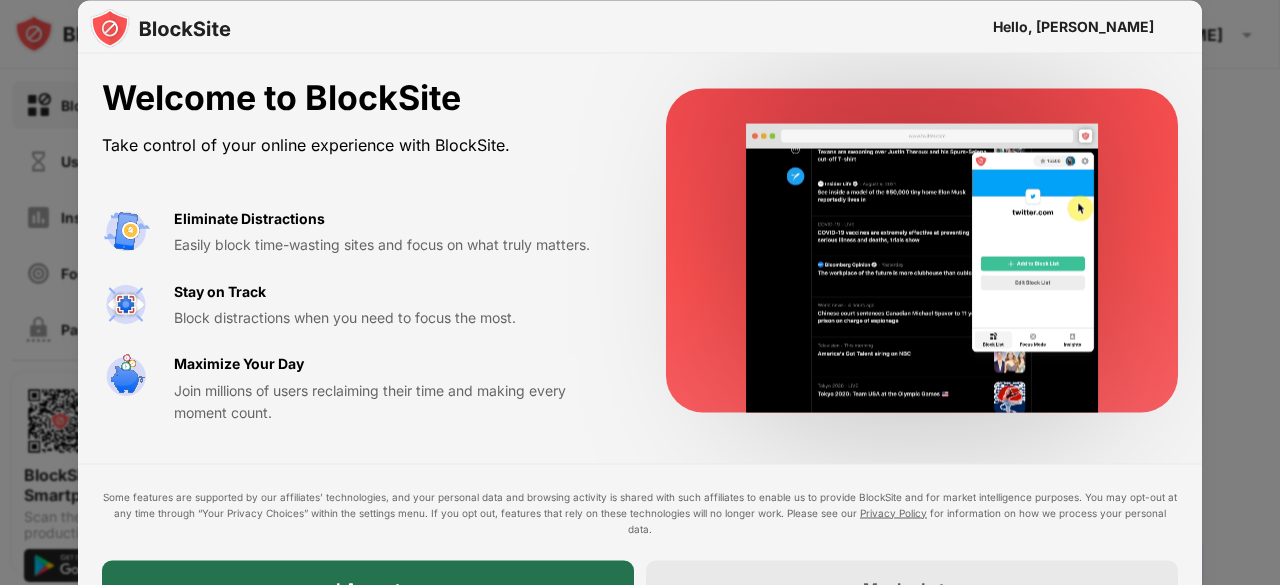 click on "I Accept" at bounding box center (368, 588) 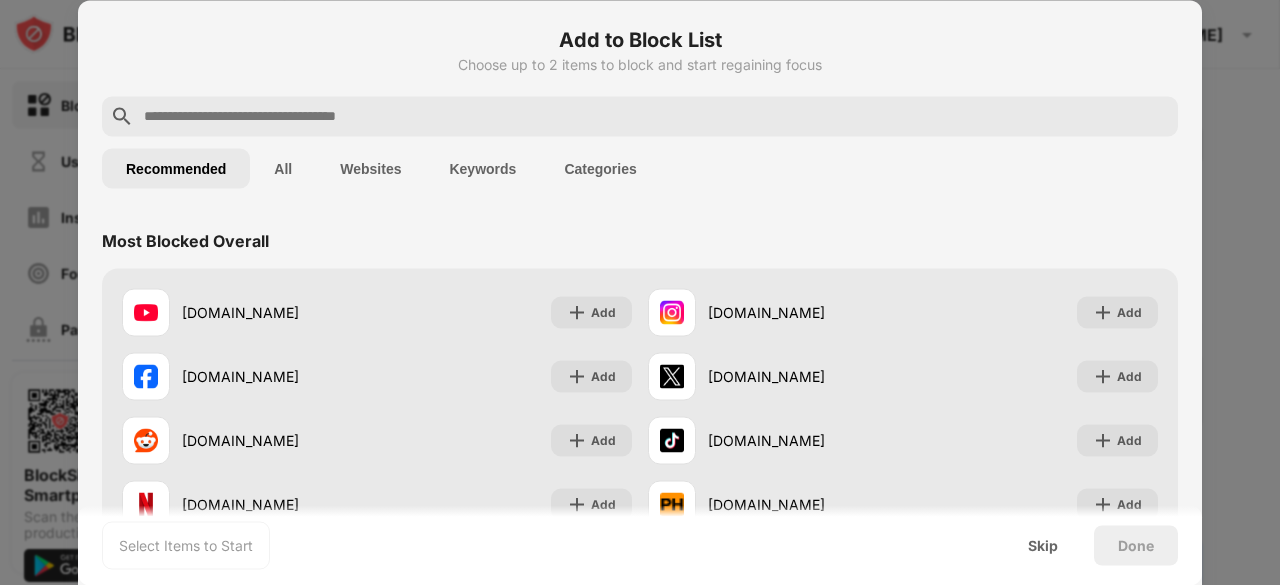 click at bounding box center (656, 116) 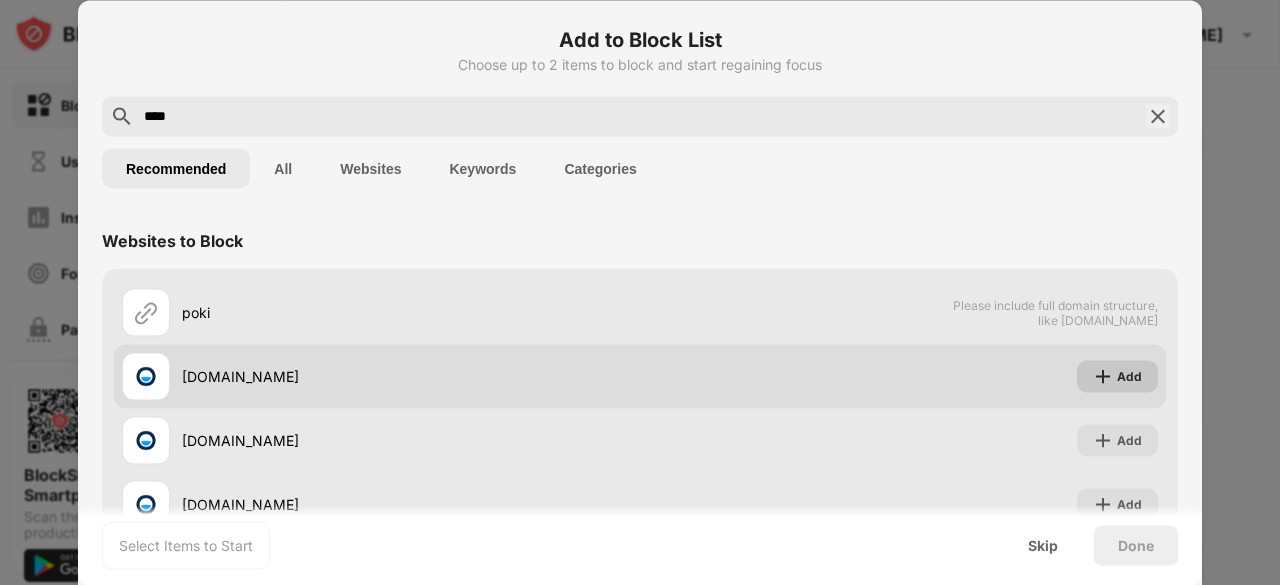 type on "****" 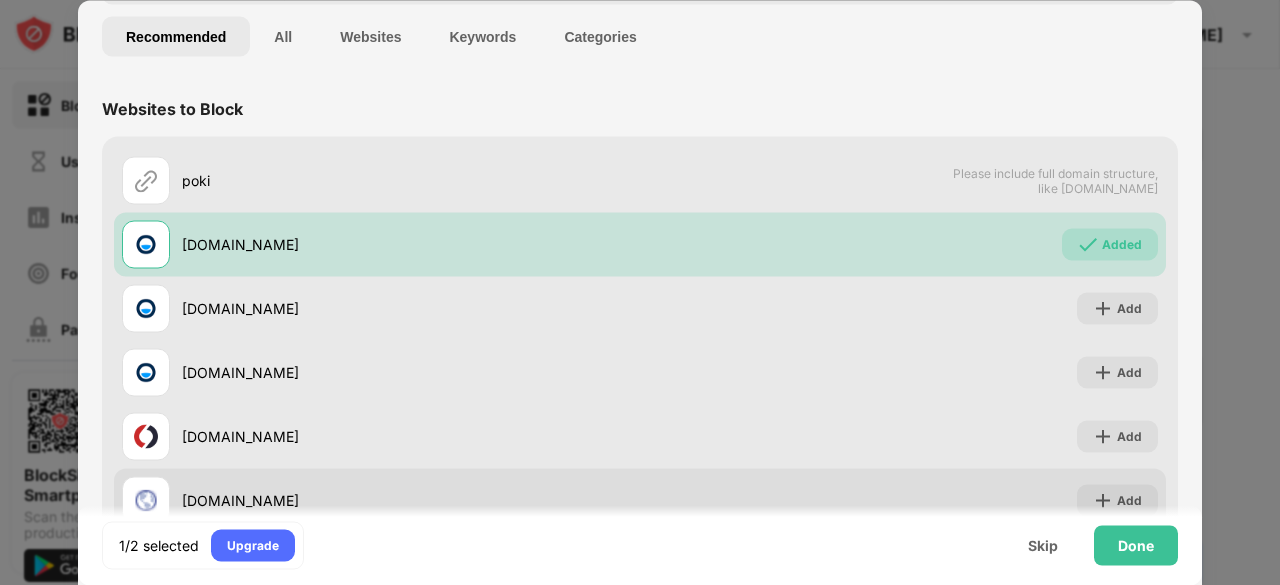 scroll, scrollTop: 136, scrollLeft: 0, axis: vertical 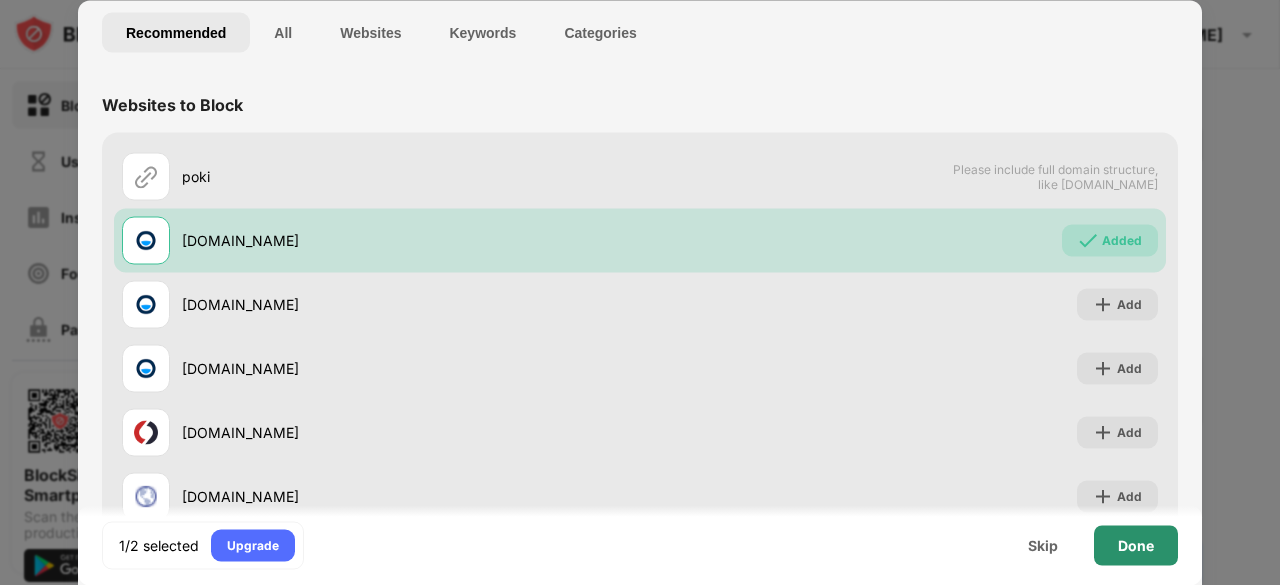click on "Done" at bounding box center (1136, 545) 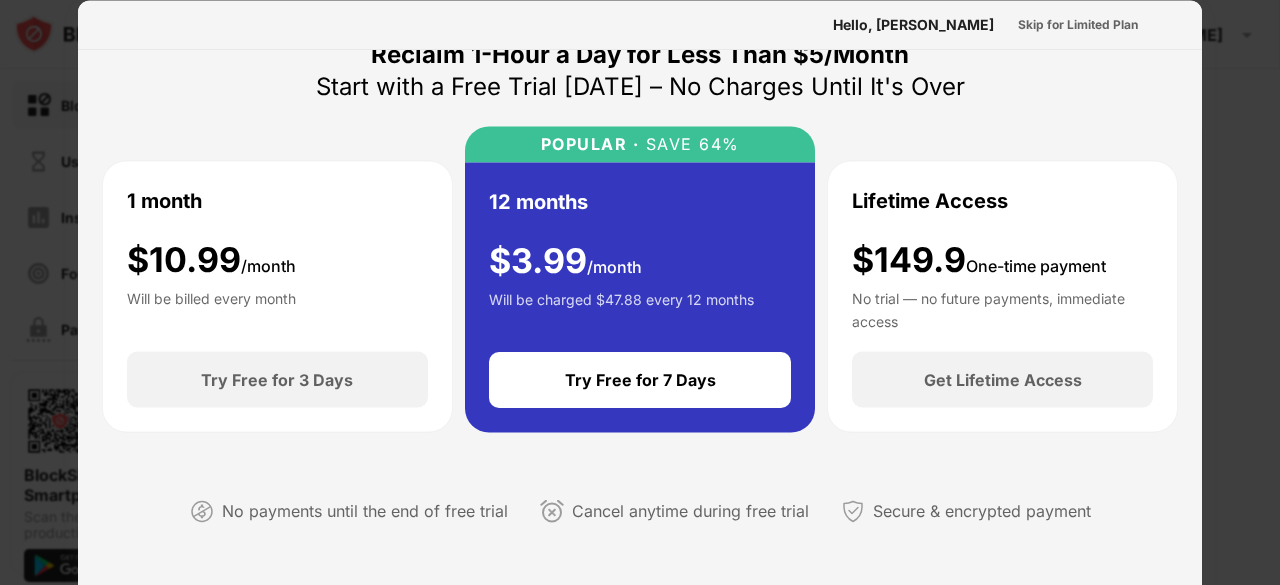 scroll, scrollTop: 0, scrollLeft: 0, axis: both 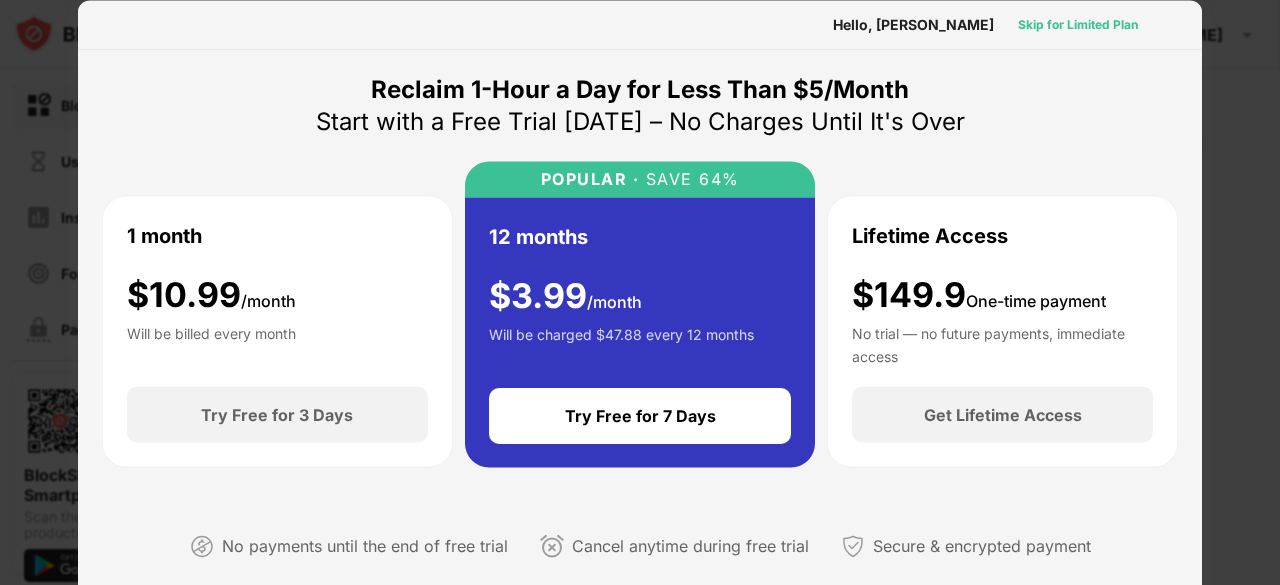 click on "Skip for Limited Plan" at bounding box center (1078, 24) 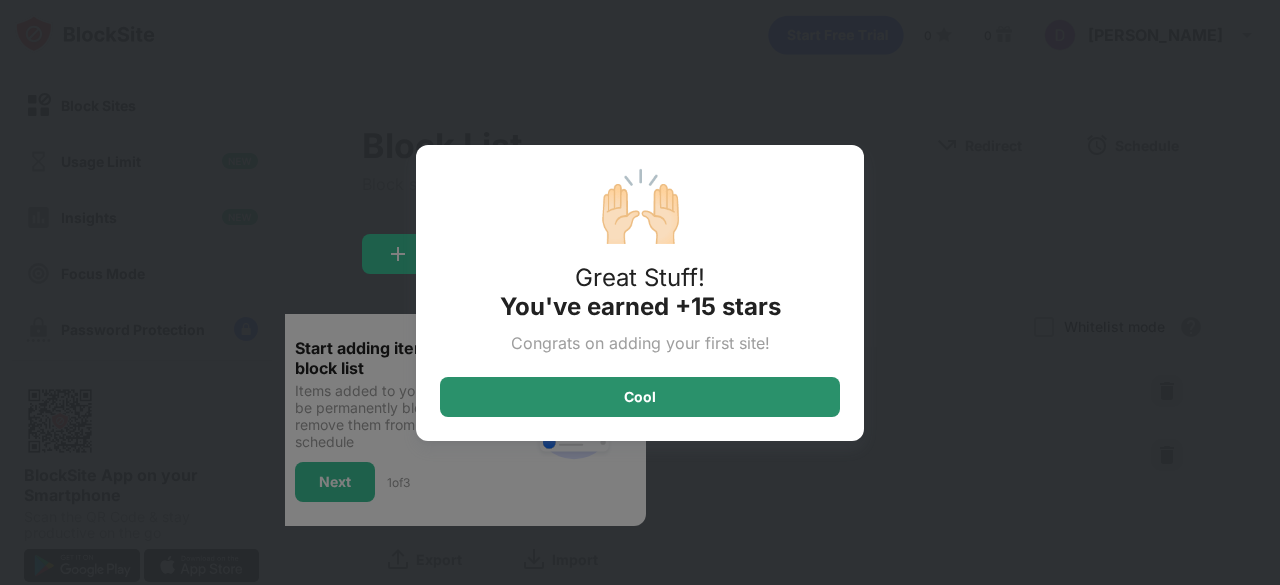 click on "Cool" at bounding box center [640, 397] 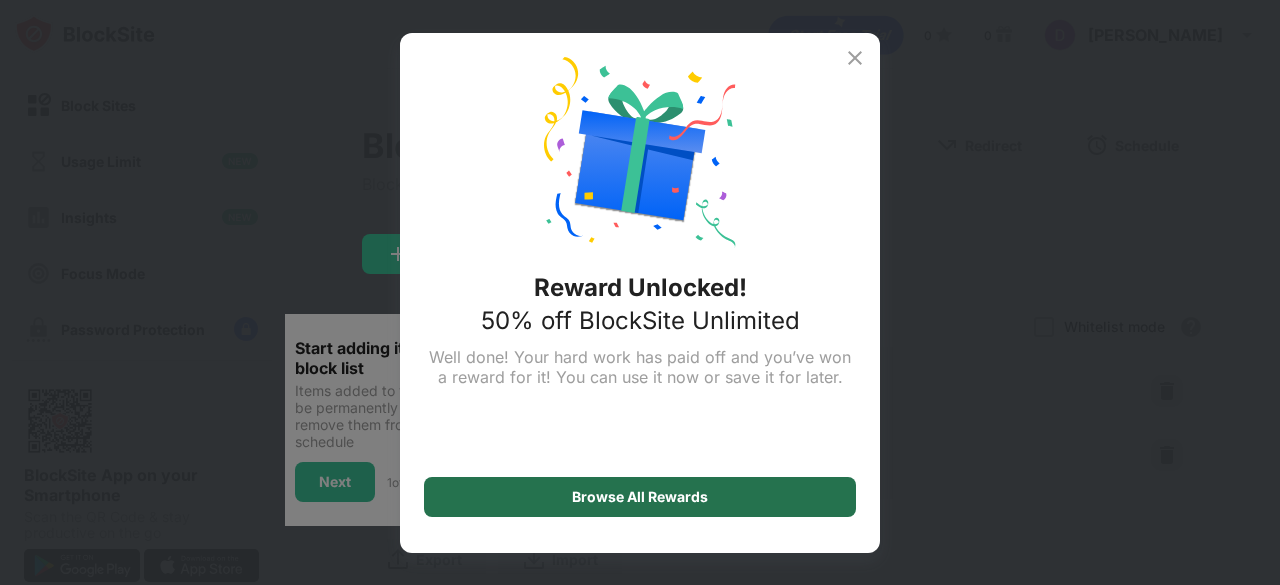 click on "Browse All Rewards" at bounding box center (640, 497) 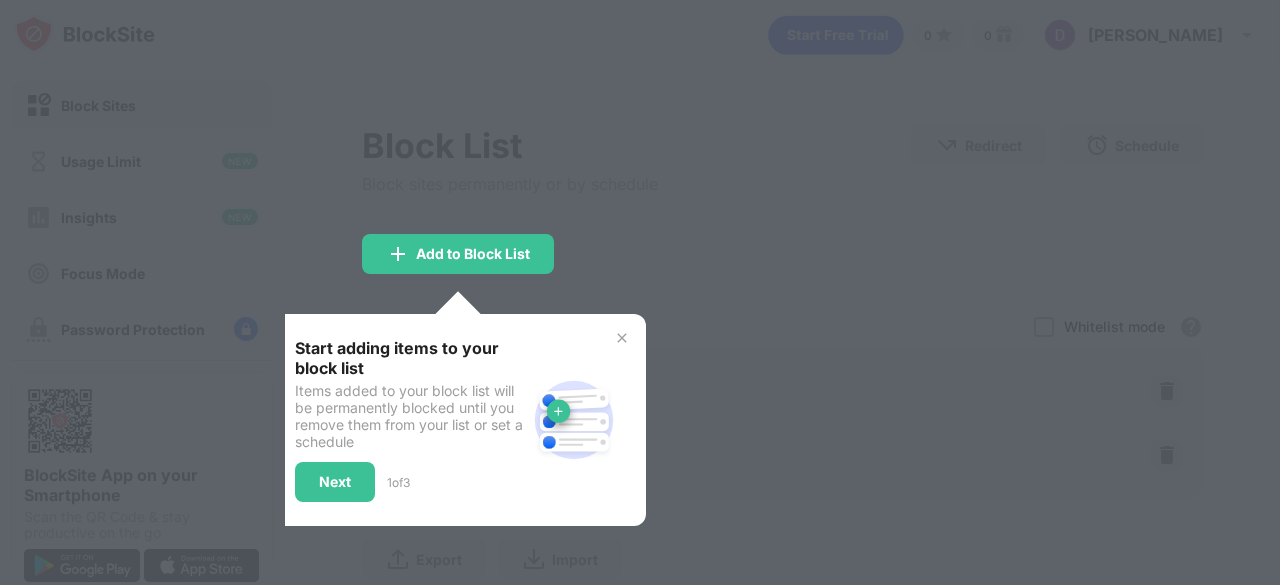 click at bounding box center (622, 338) 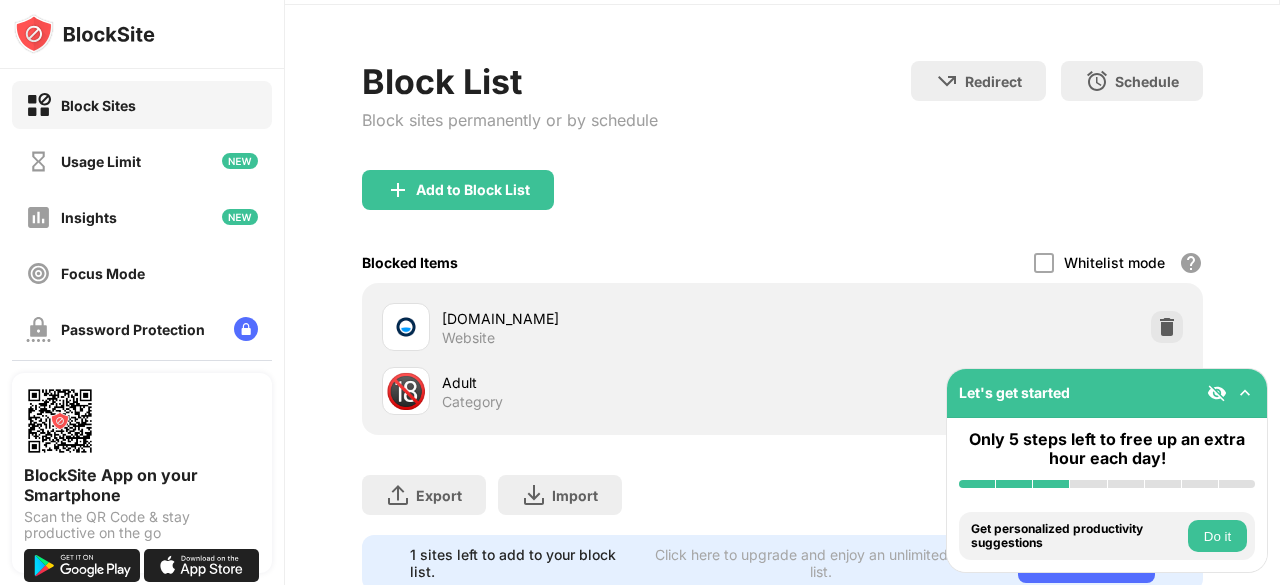 scroll, scrollTop: 0, scrollLeft: 0, axis: both 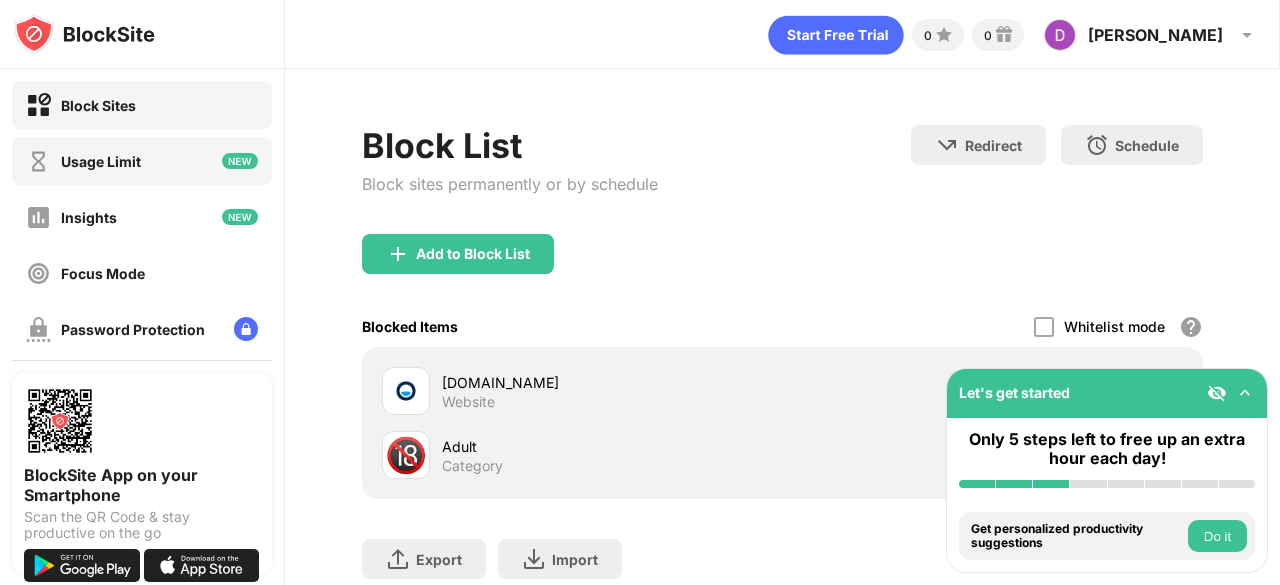 click on "Usage Limit" at bounding box center (83, 161) 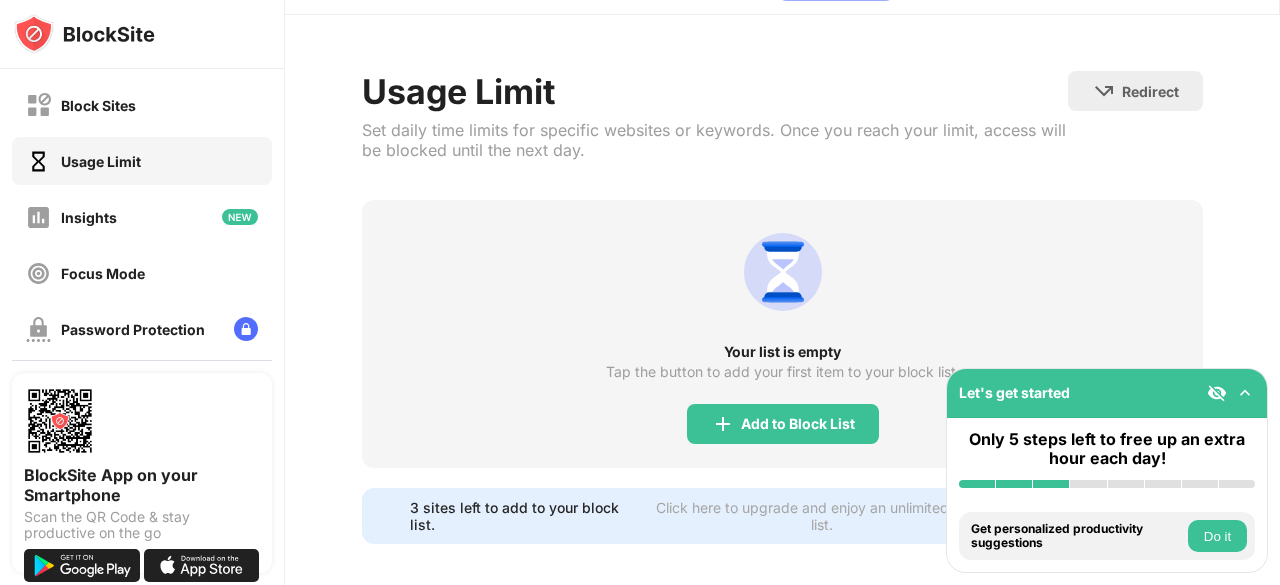 scroll, scrollTop: 82, scrollLeft: 0, axis: vertical 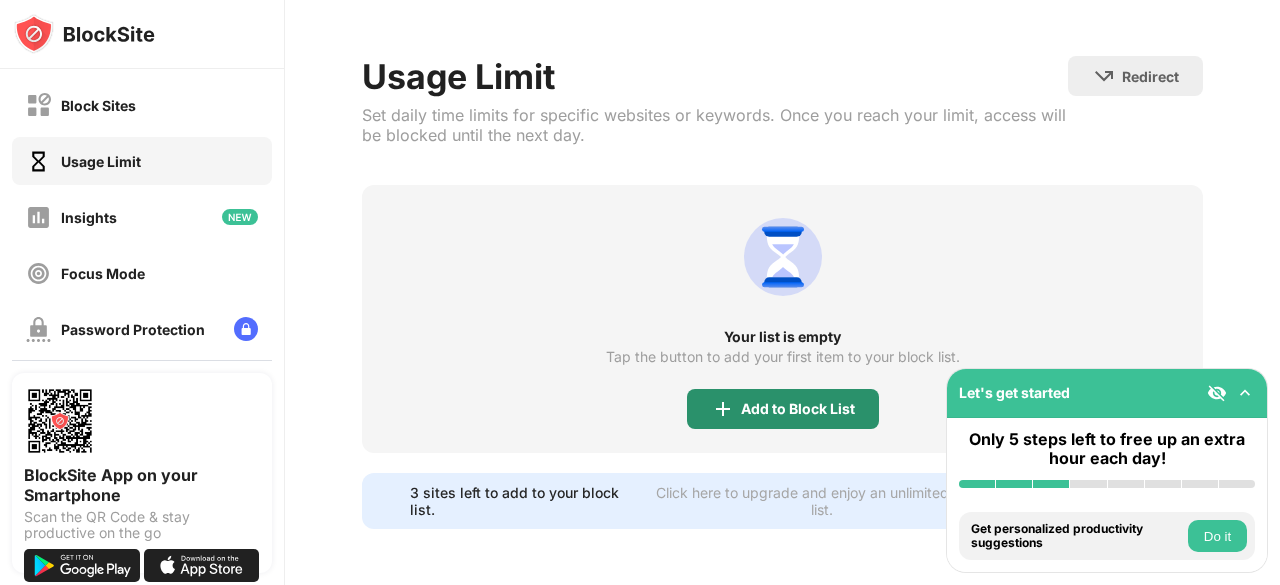 click on "Add to Block List" at bounding box center [783, 409] 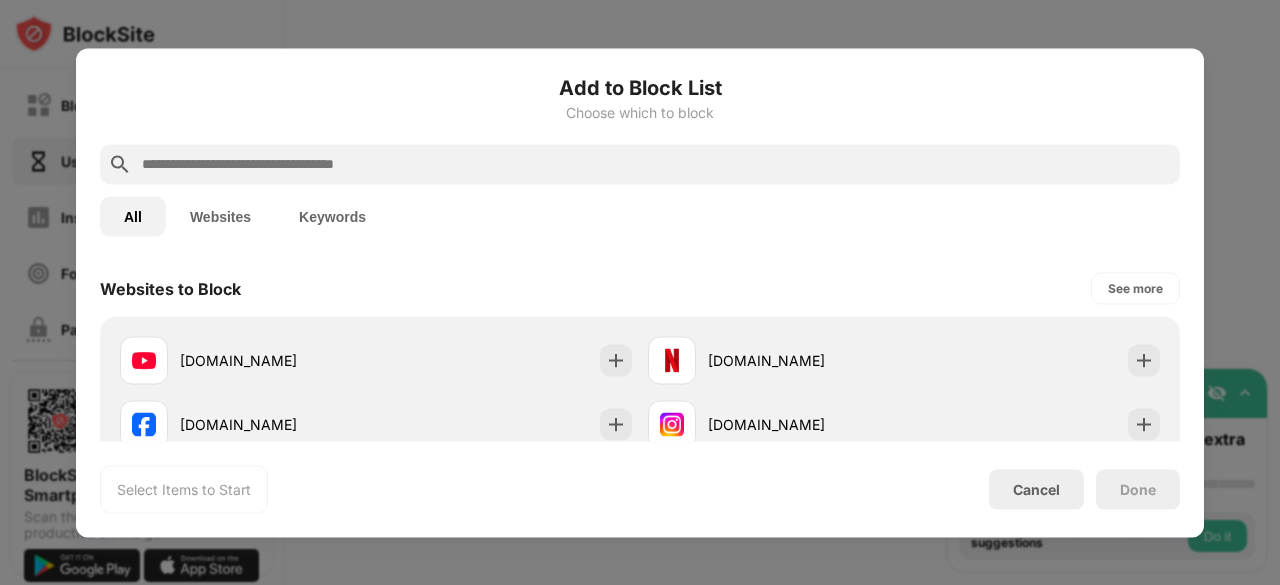 click on "Websites" at bounding box center [220, 216] 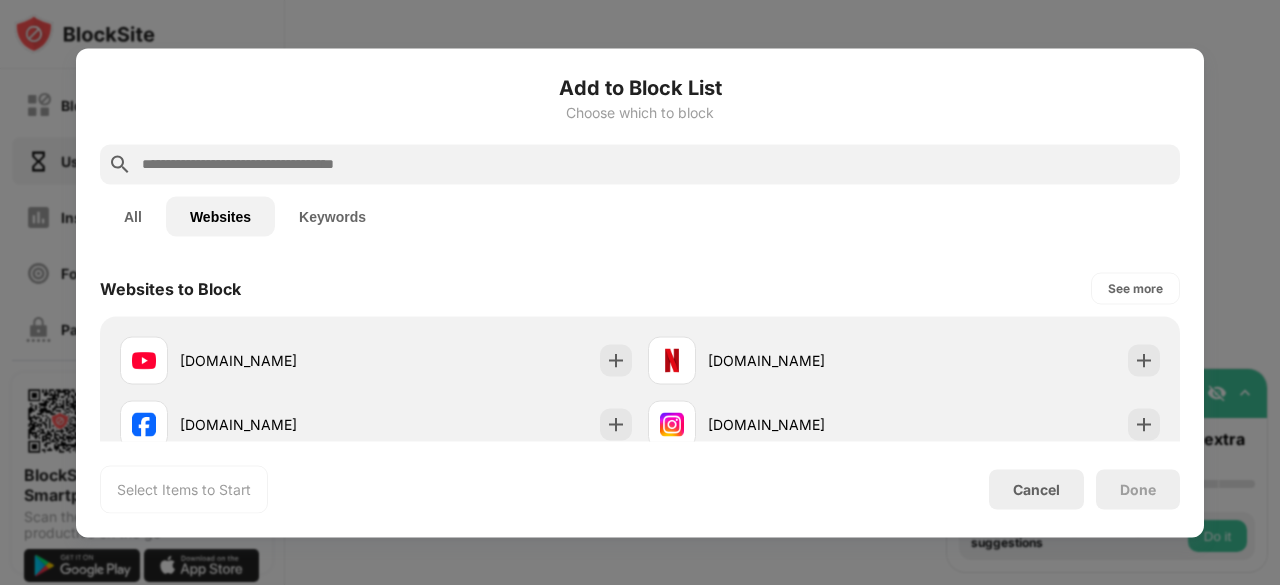 click at bounding box center (656, 164) 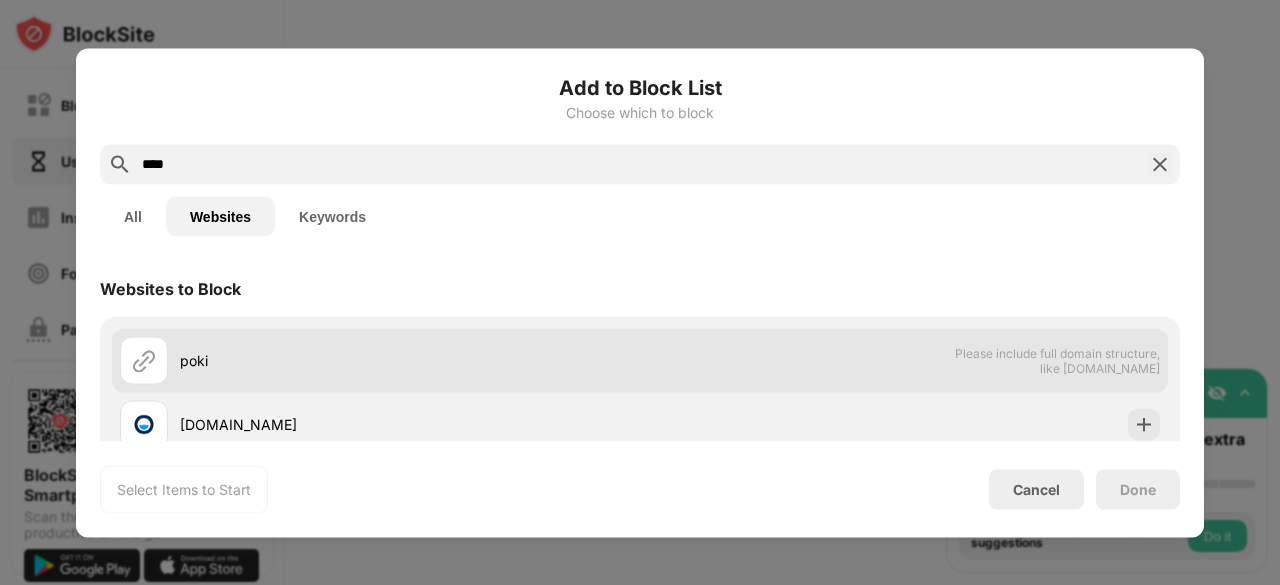 type on "****" 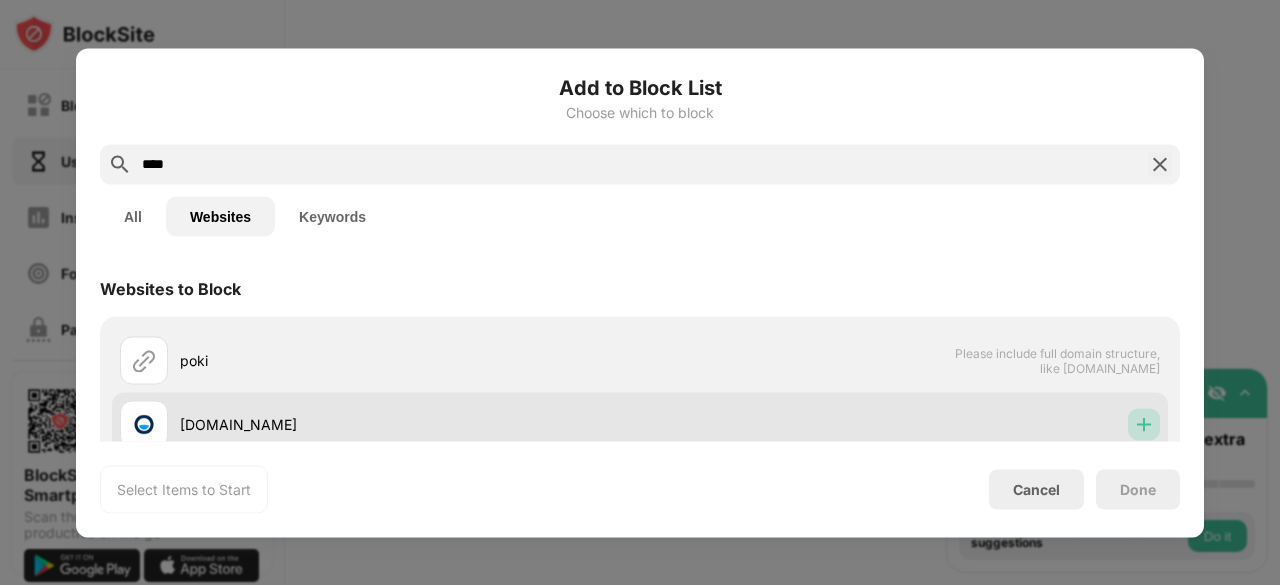 click at bounding box center [1144, 424] 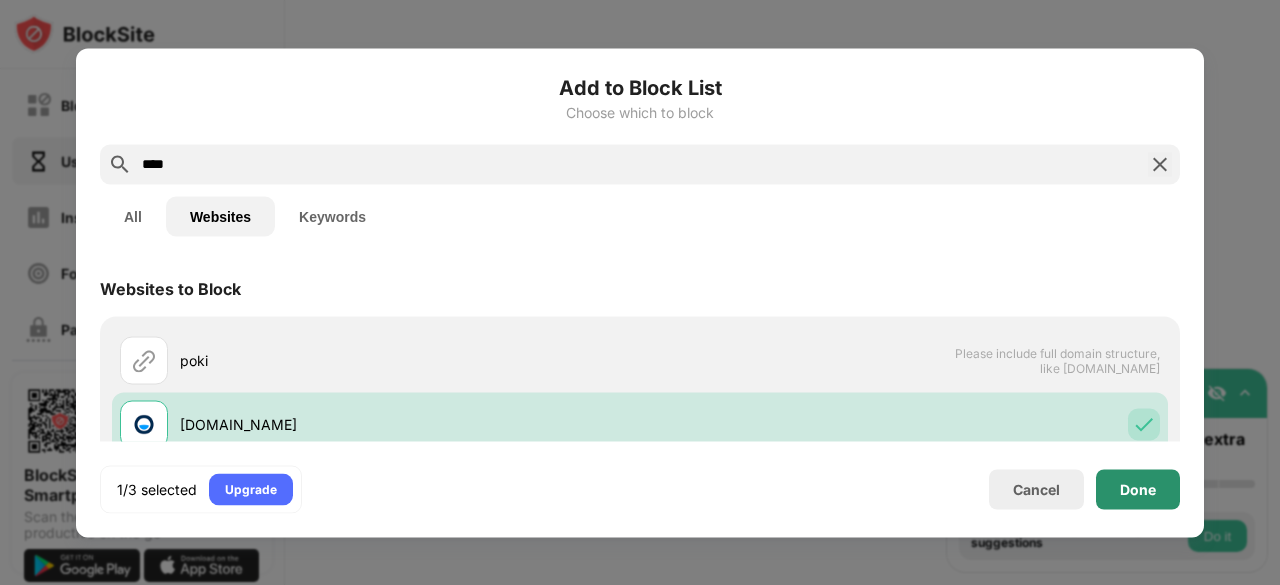 click on "Done" at bounding box center [1138, 489] 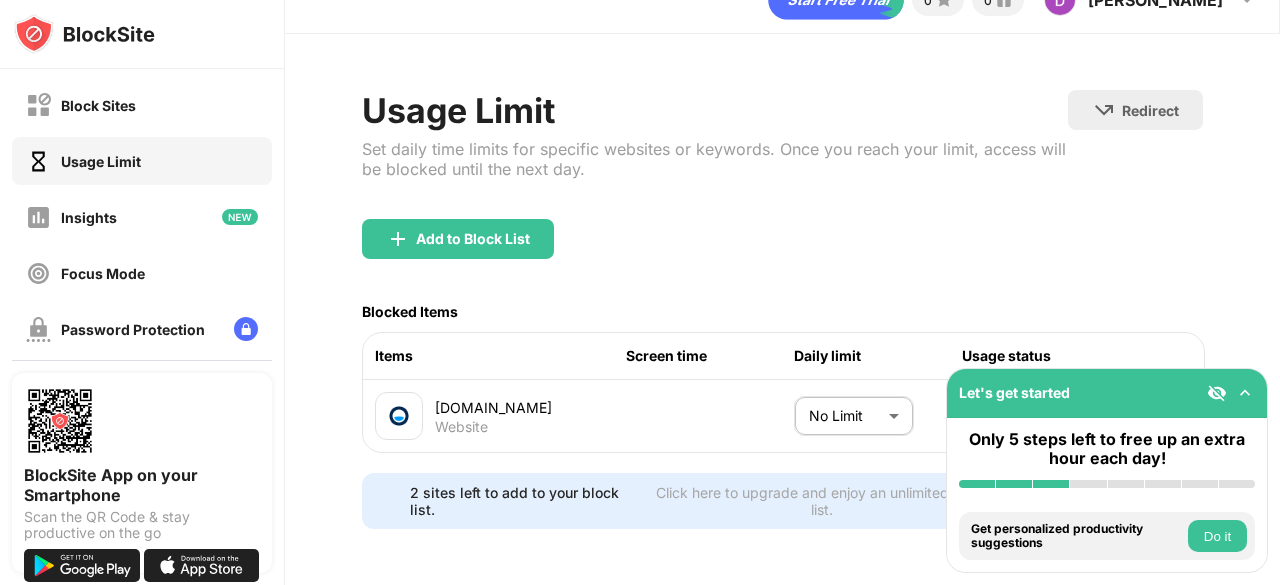 scroll, scrollTop: 55, scrollLeft: 0, axis: vertical 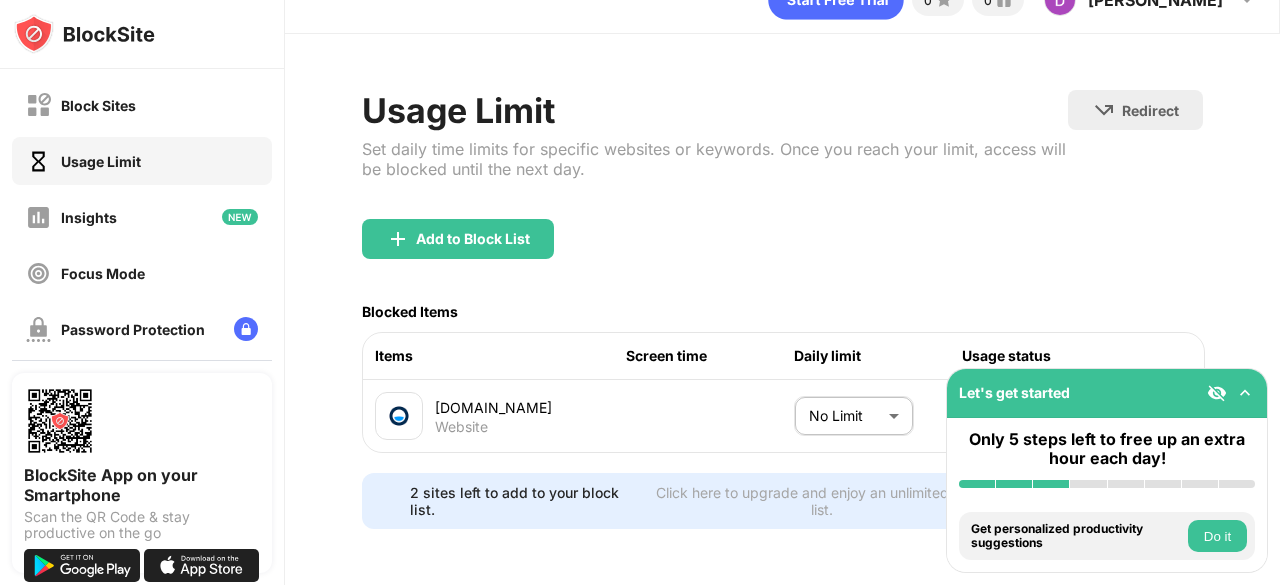 click on "Block Sites Usage Limit Insights Focus Mode Password Protection Custom Block Page Settings About Blocking Sync with other devices Disabled BlockSite App on your Smartphone Scan the QR Code & stay productive on the go Let's get started Only 5 steps left to free up an extra hour each day! Install BlockSite Enable blocking by category Add at least 1 website to your blocklist Get personalized productivity suggestions Do it Pin BlockSite to your taskbar Do it Check your productivity insights Do it Try visiting a site from your blocking list Do it Get our mobile app for free Do it 0 0 Daniel Daniel Tong View Account Insights Premium Rewards Settings Support Log Out Usage Limit Set daily time limits for specific websites or keywords. Once you reach your limit, access will be blocked until the next day. Redirect Choose a site to be redirected to when blocking is active Add to Block List Blocked Items Items Screen time Daily limit Usage status poki.com Website No Limit ******** ​ Go Unlimited" at bounding box center [640, 292] 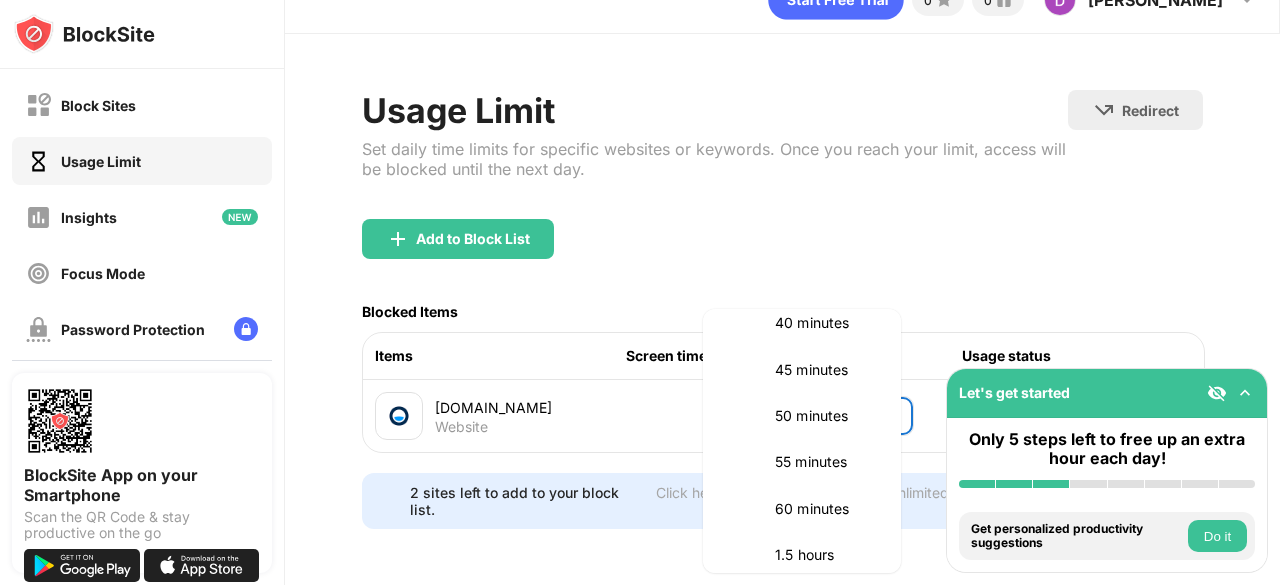 scroll, scrollTop: 500, scrollLeft: 0, axis: vertical 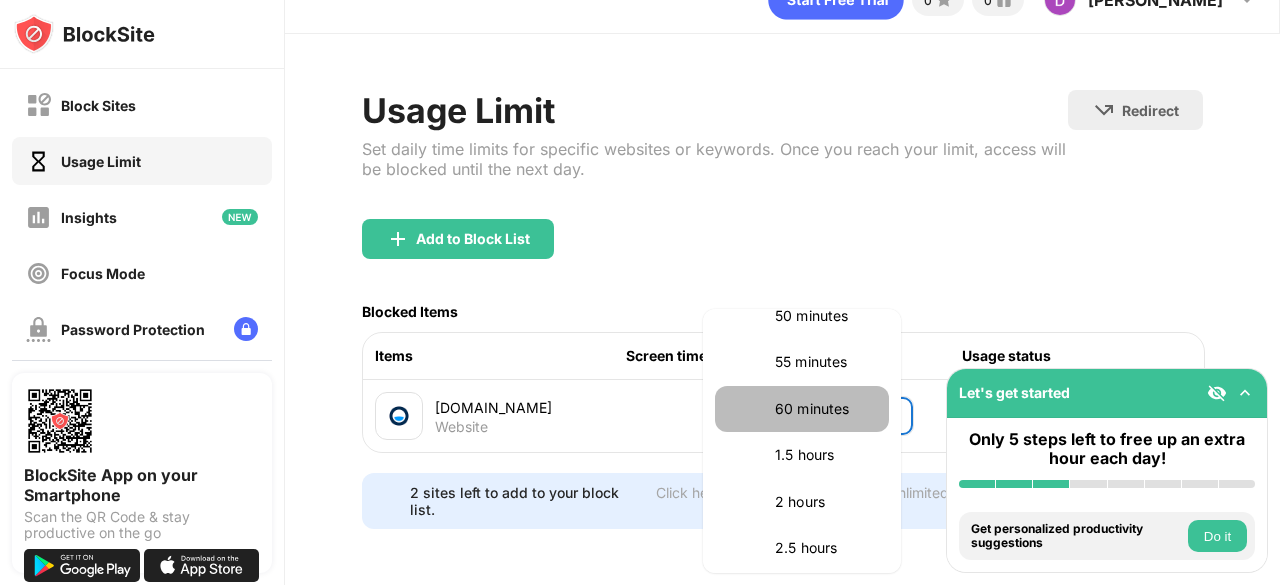 click on "60 minutes" at bounding box center (826, 409) 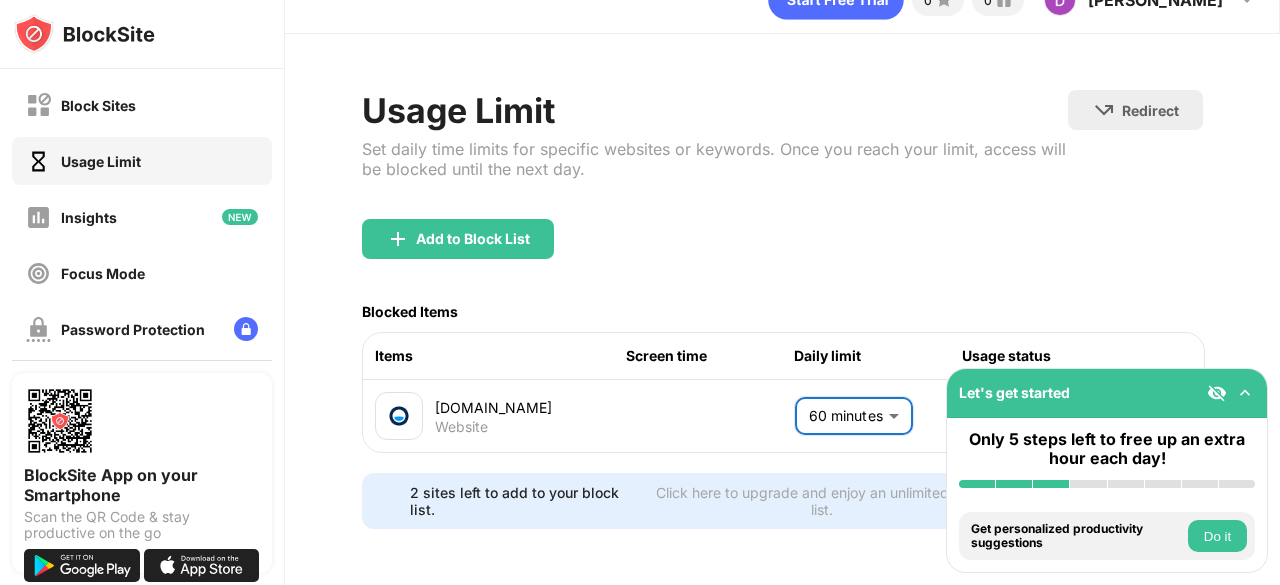 click on "Let's get started" at bounding box center [1107, 393] 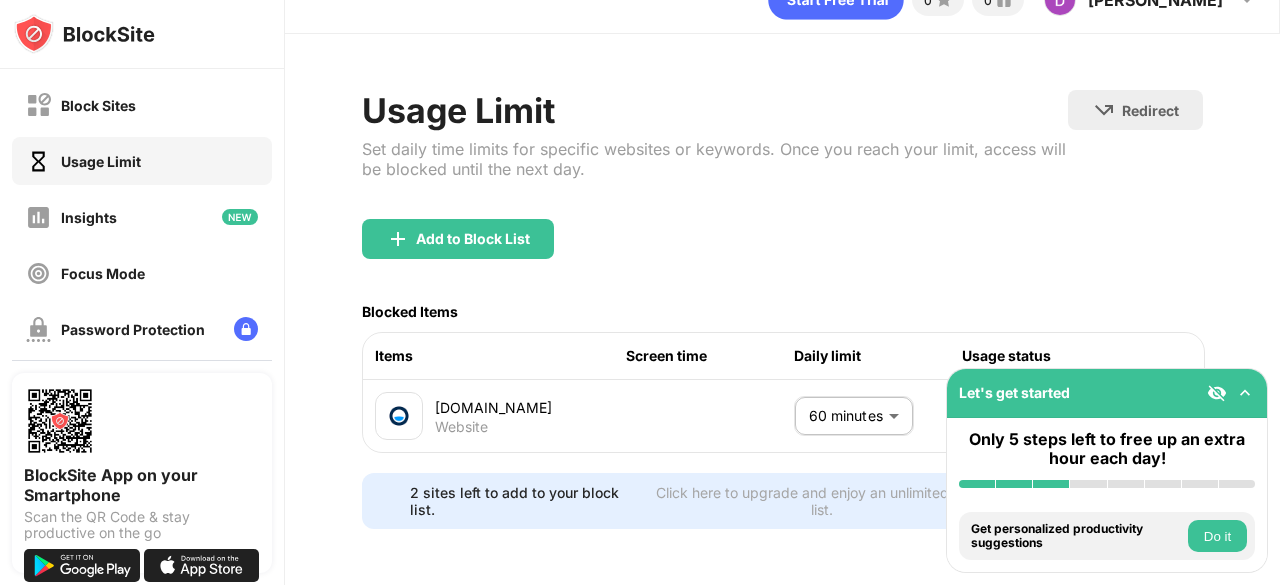 click at bounding box center [1217, 393] 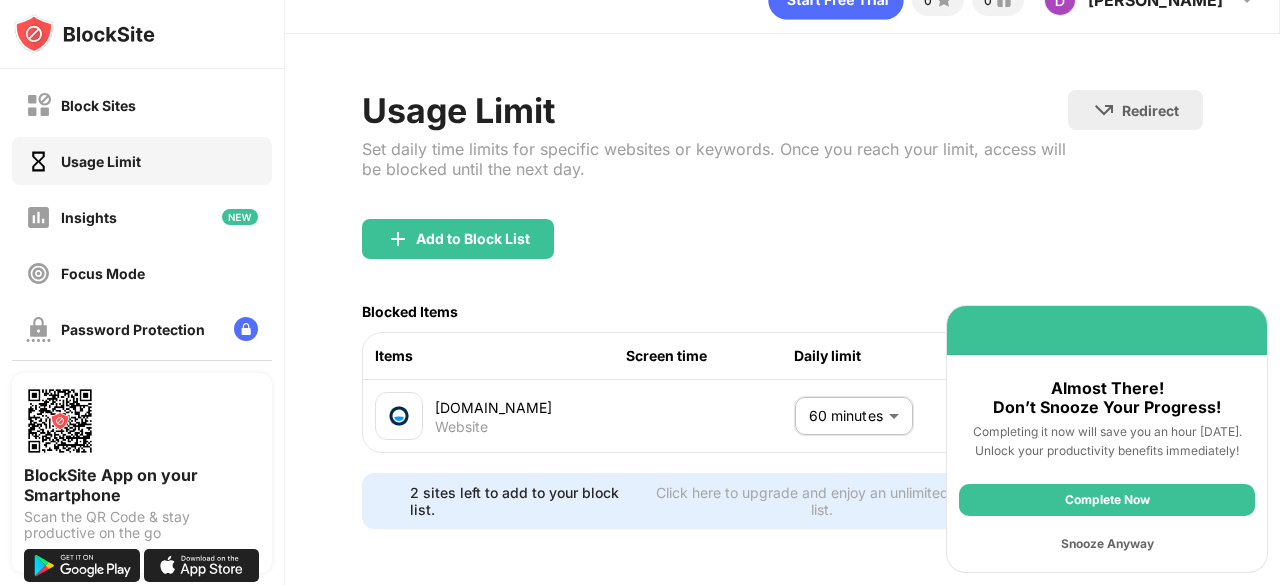 click on "Snooze Anyway" at bounding box center [1107, 544] 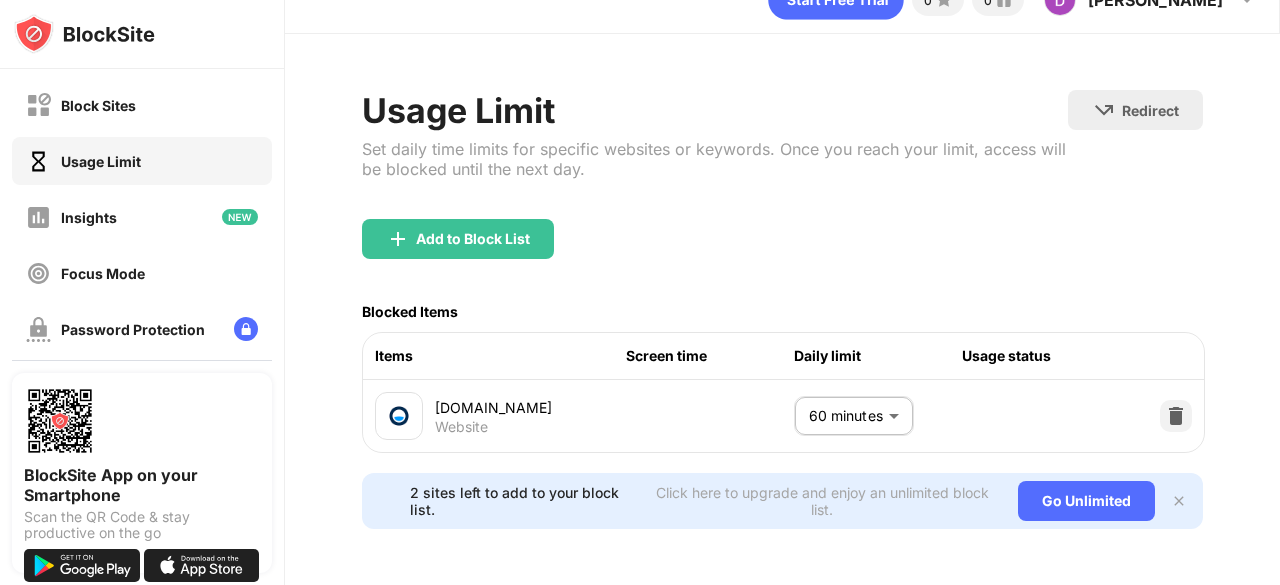 click at bounding box center (1179, 501) 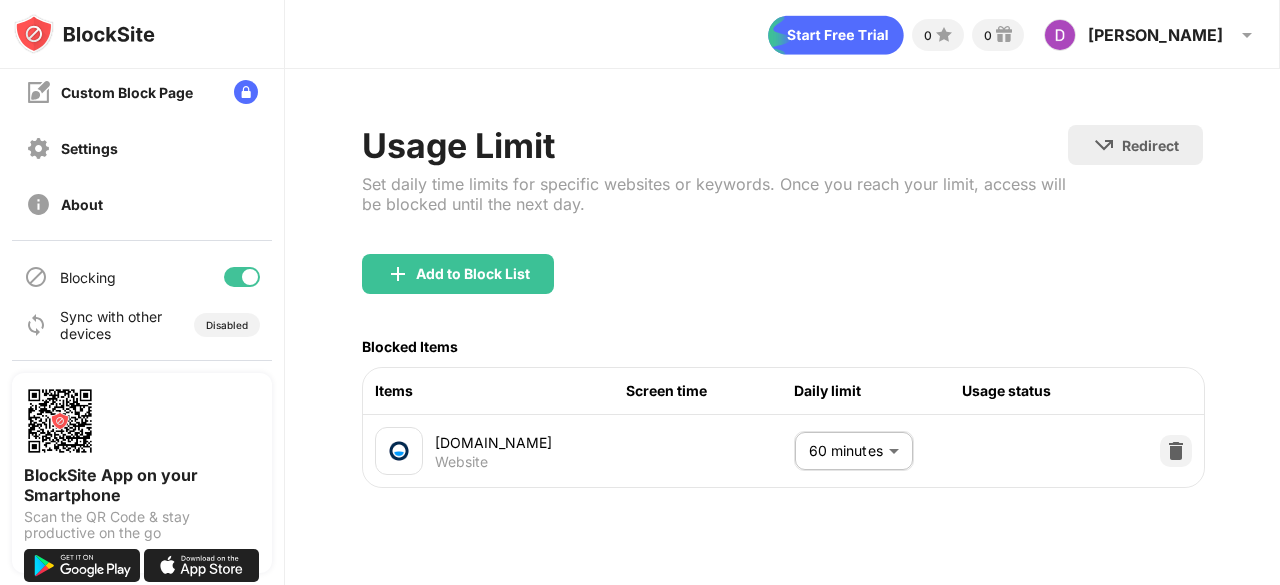scroll, scrollTop: 0, scrollLeft: 0, axis: both 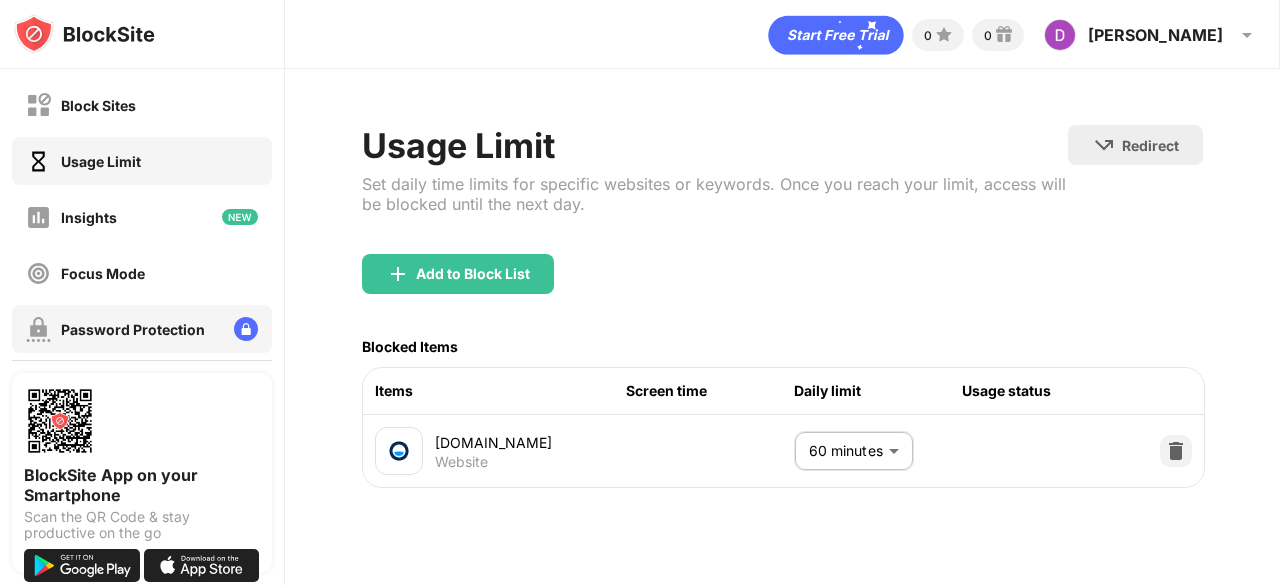 click on "Password Protection" at bounding box center [133, 329] 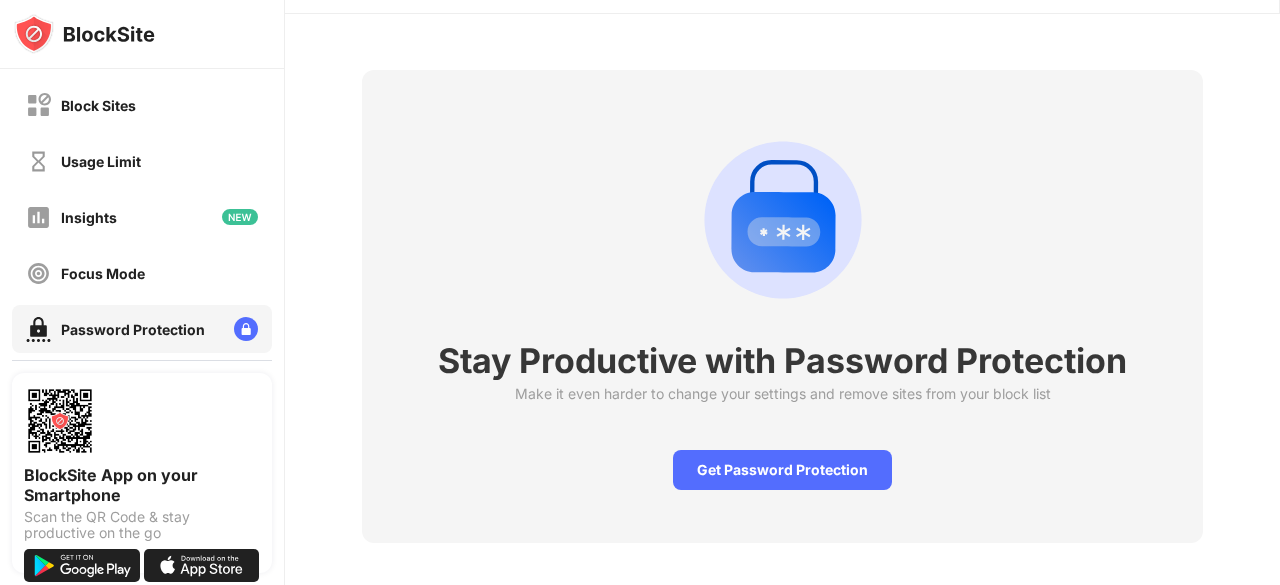 scroll, scrollTop: 84, scrollLeft: 0, axis: vertical 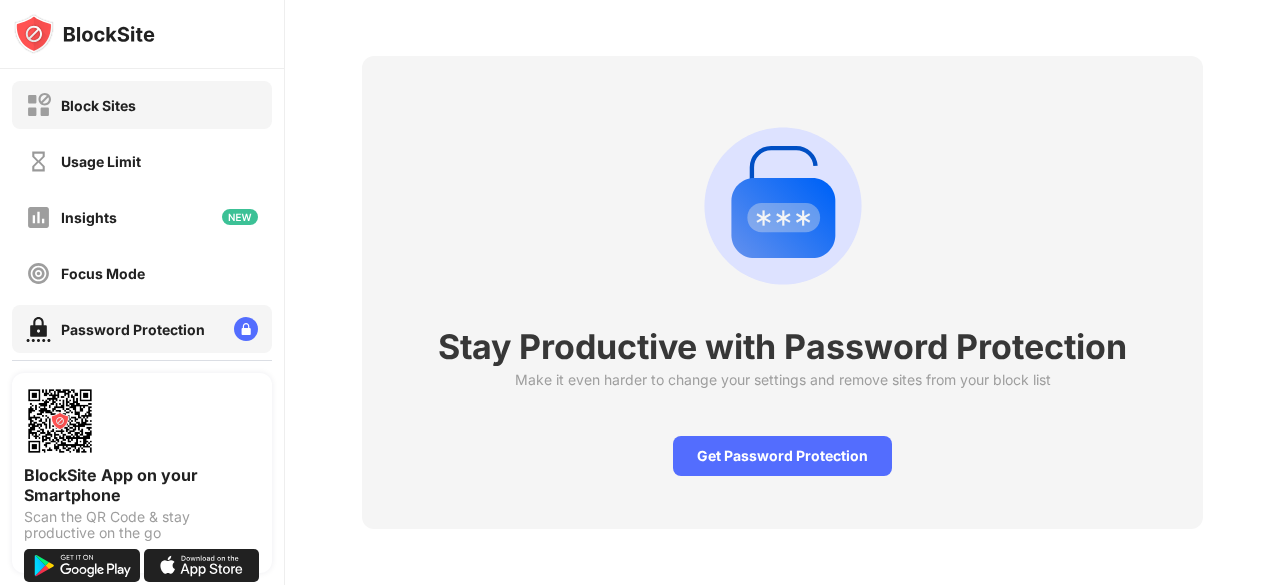 click on "Block Sites" at bounding box center (98, 105) 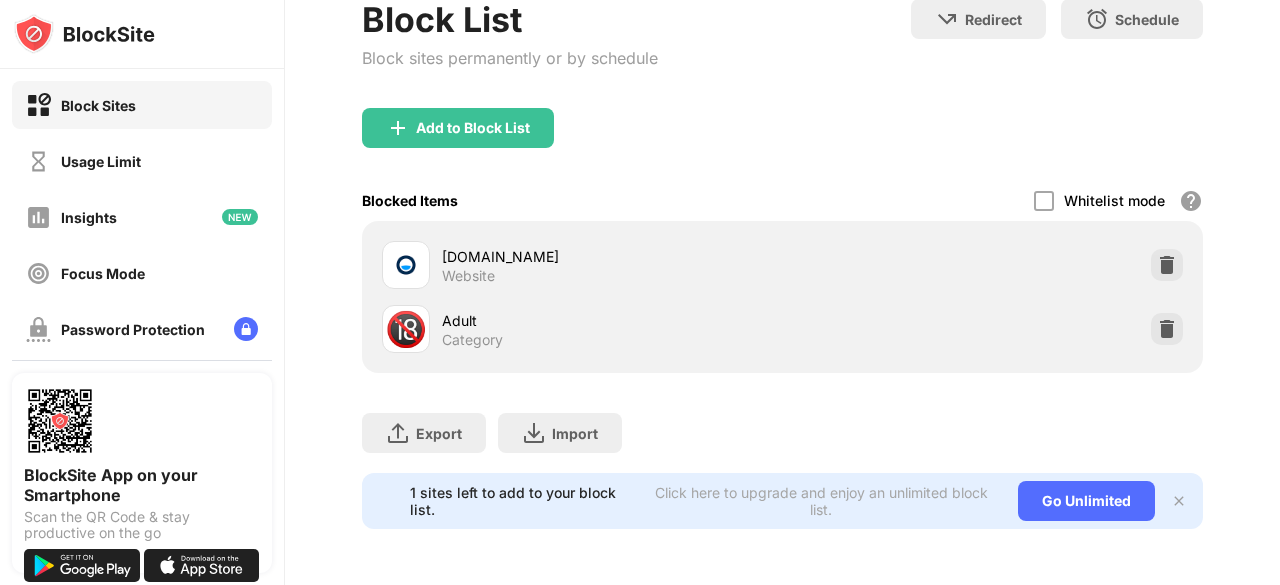 scroll, scrollTop: 40, scrollLeft: 0, axis: vertical 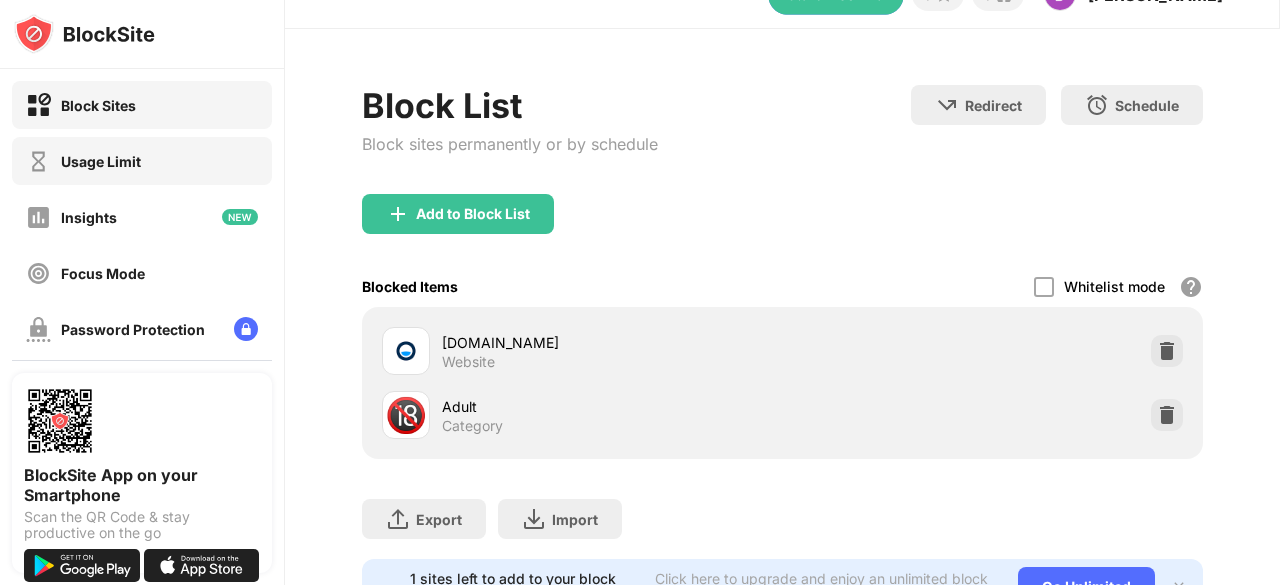 click on "Usage Limit" at bounding box center (101, 161) 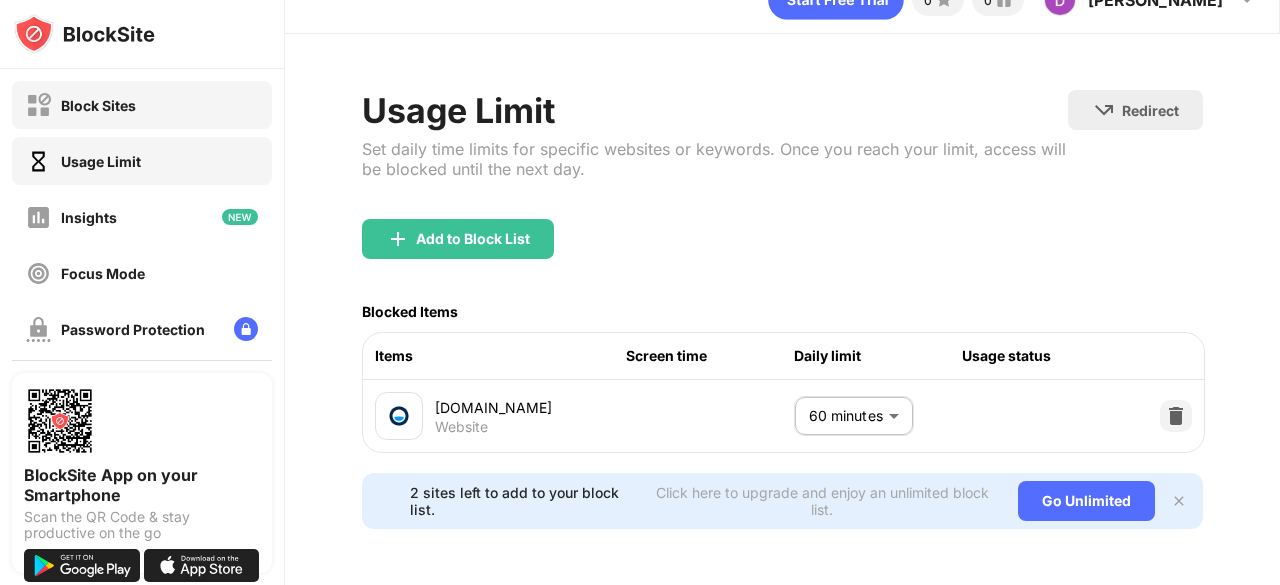 click on "Block Sites" at bounding box center [142, 105] 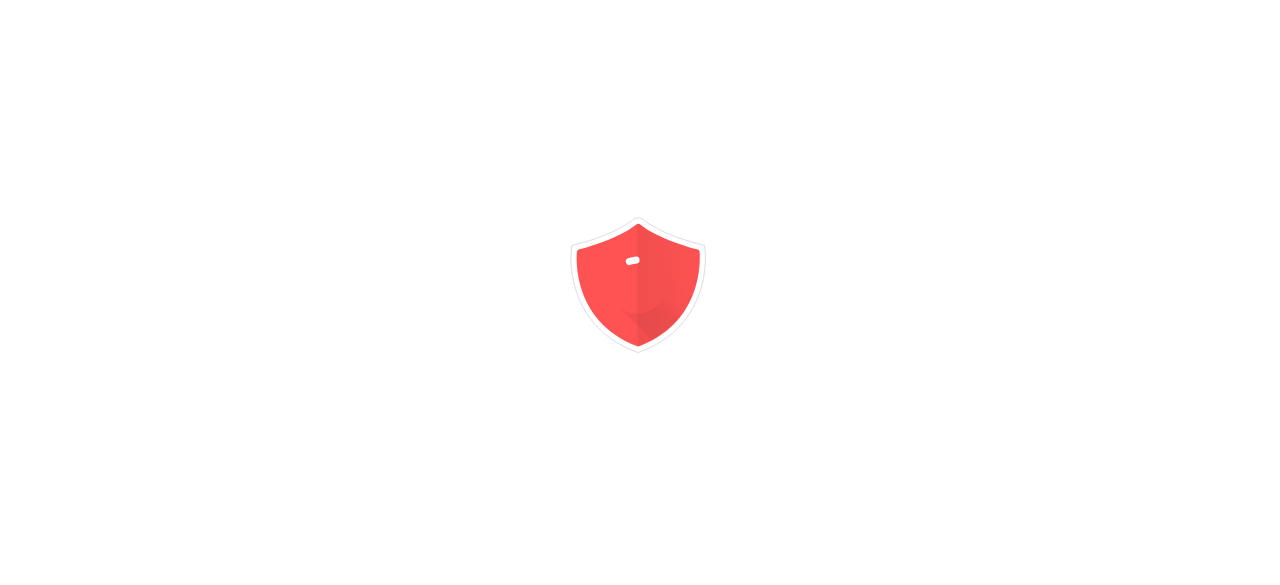 scroll, scrollTop: 0, scrollLeft: 0, axis: both 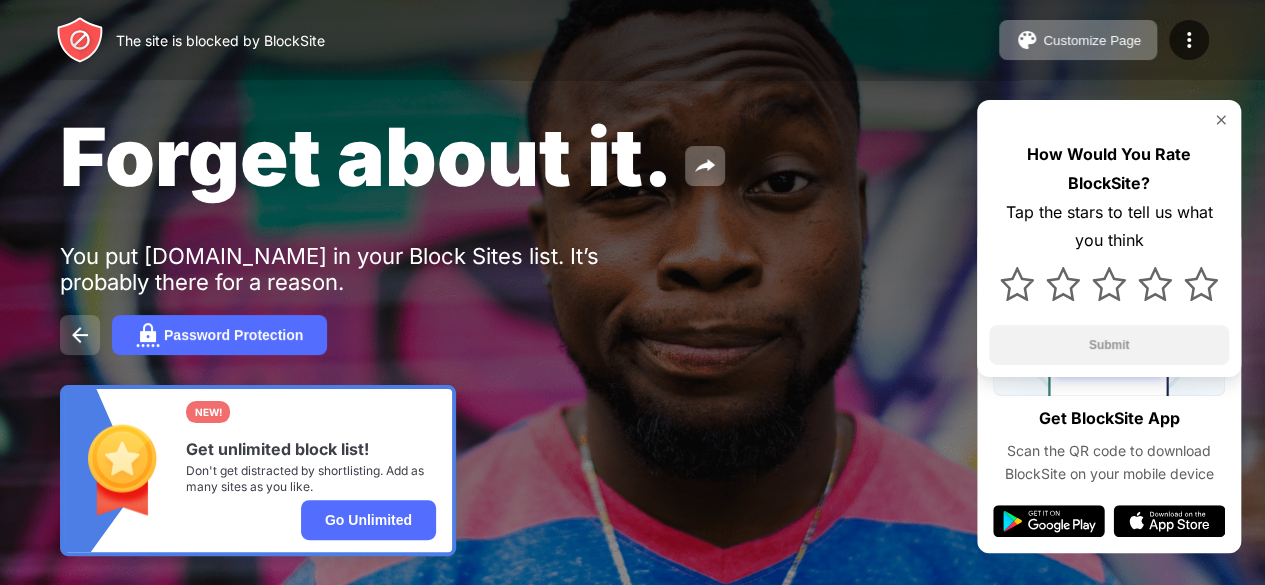 click at bounding box center (80, 335) 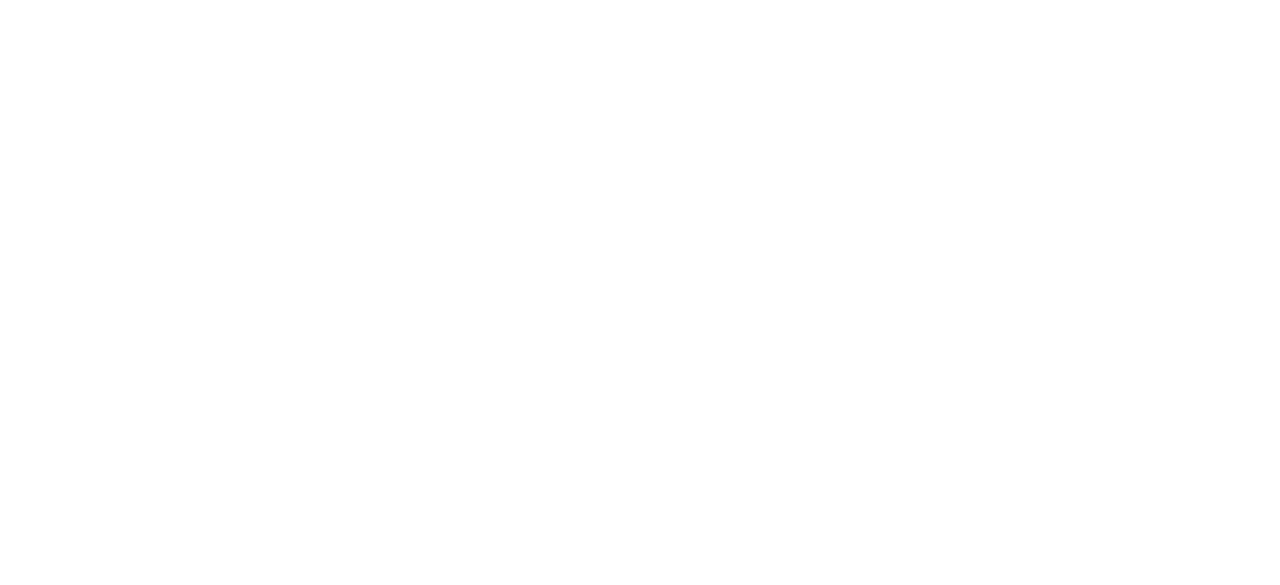 scroll, scrollTop: 0, scrollLeft: 0, axis: both 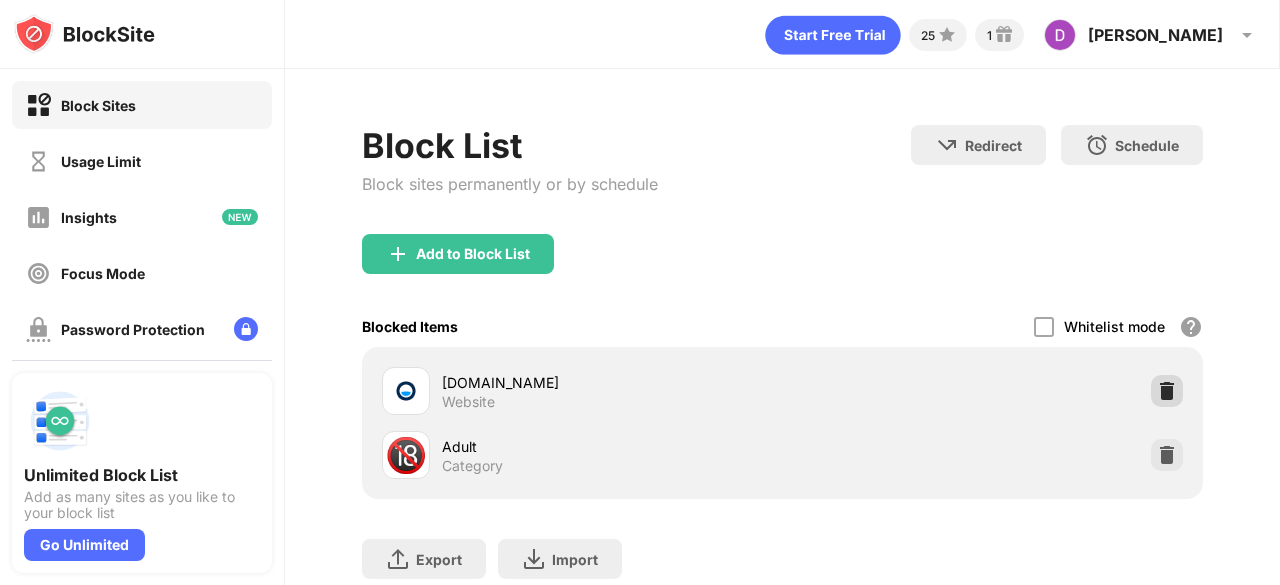 click at bounding box center (1167, 391) 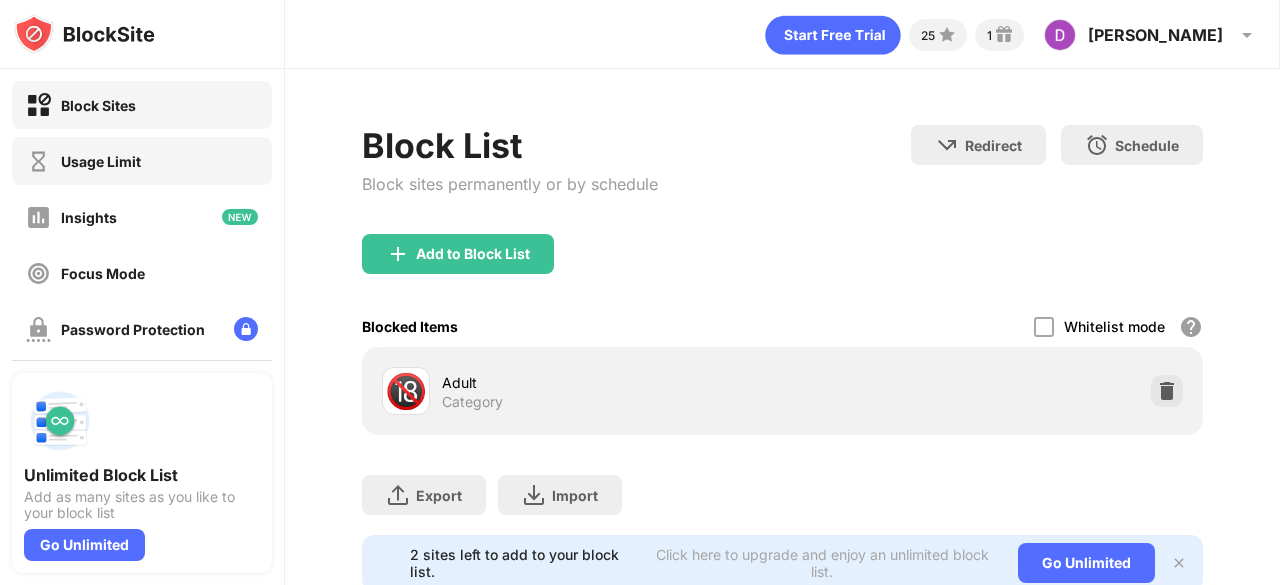 click on "Usage Limit" at bounding box center (142, 161) 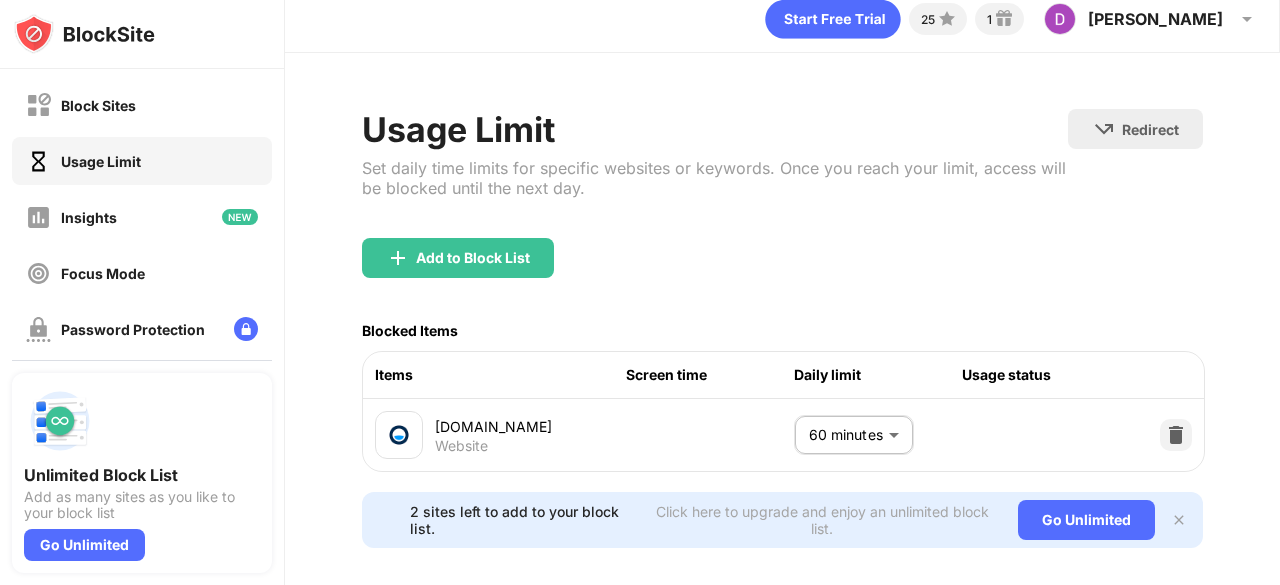 scroll, scrollTop: 0, scrollLeft: 0, axis: both 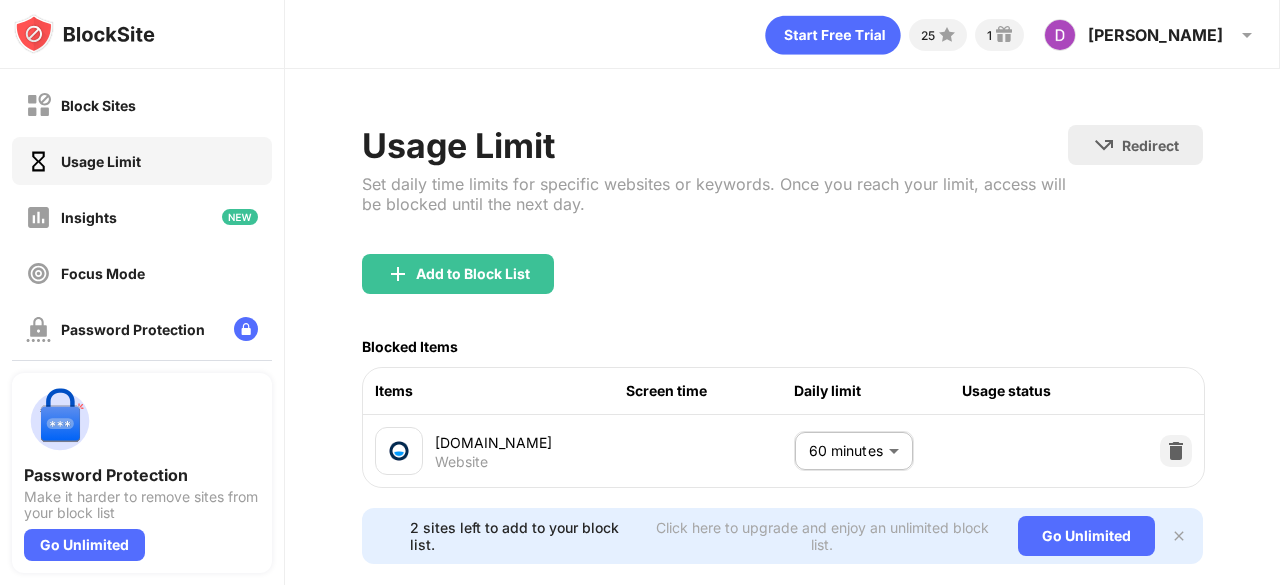 click on "[DOMAIN_NAME] Website 60 minutes ** ​" at bounding box center (783, 451) 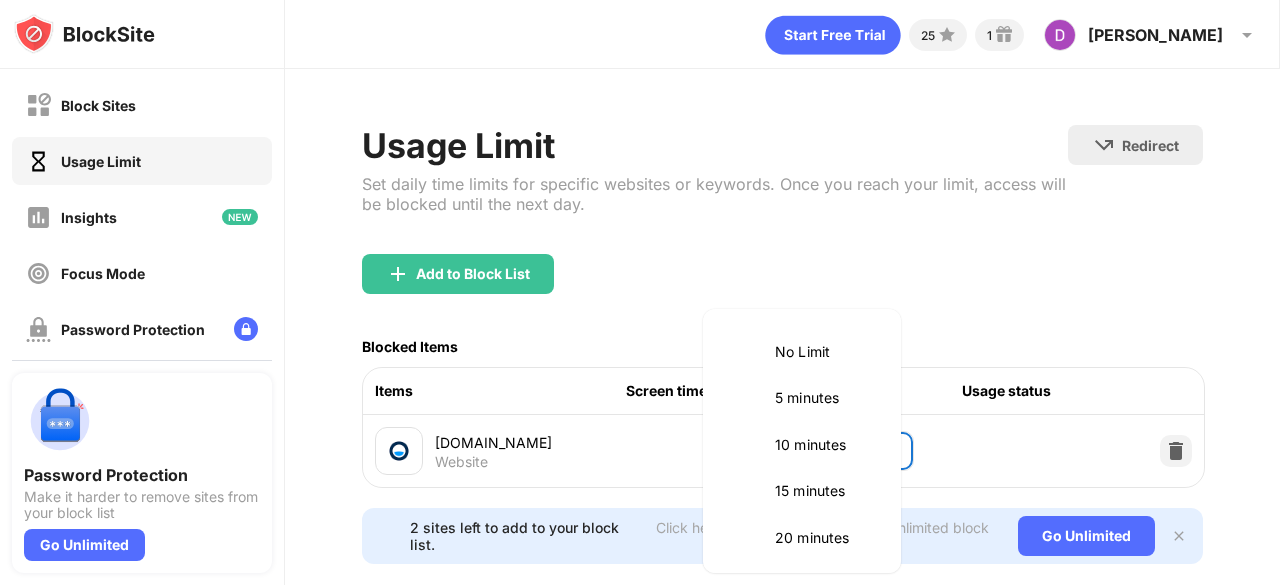 scroll, scrollTop: 468, scrollLeft: 0, axis: vertical 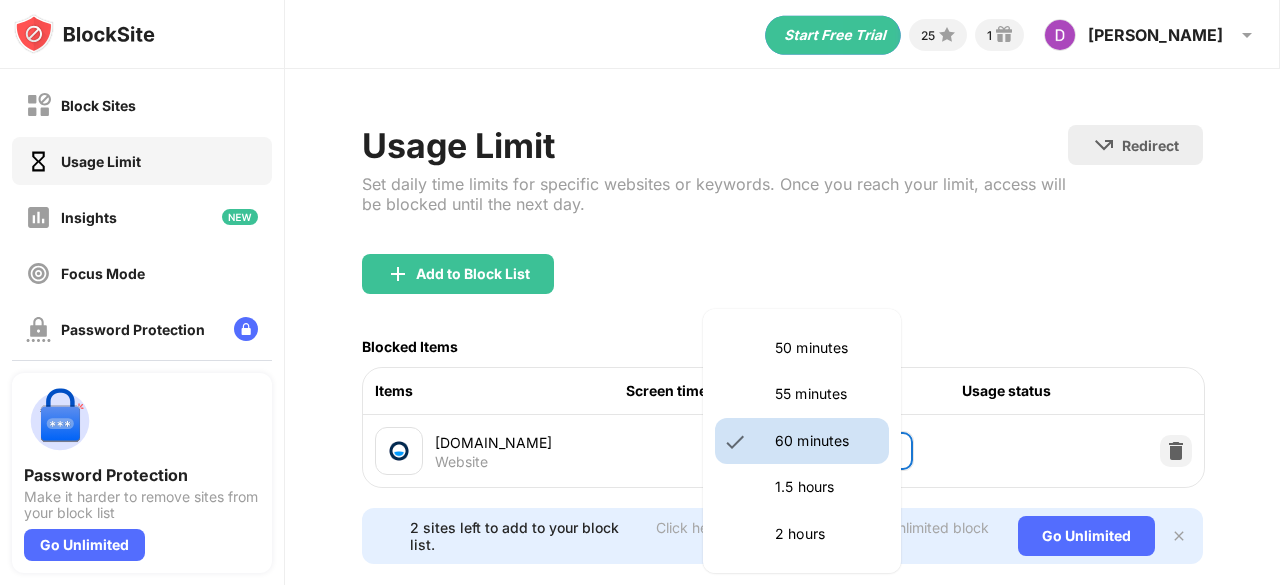 click at bounding box center [640, 292] 